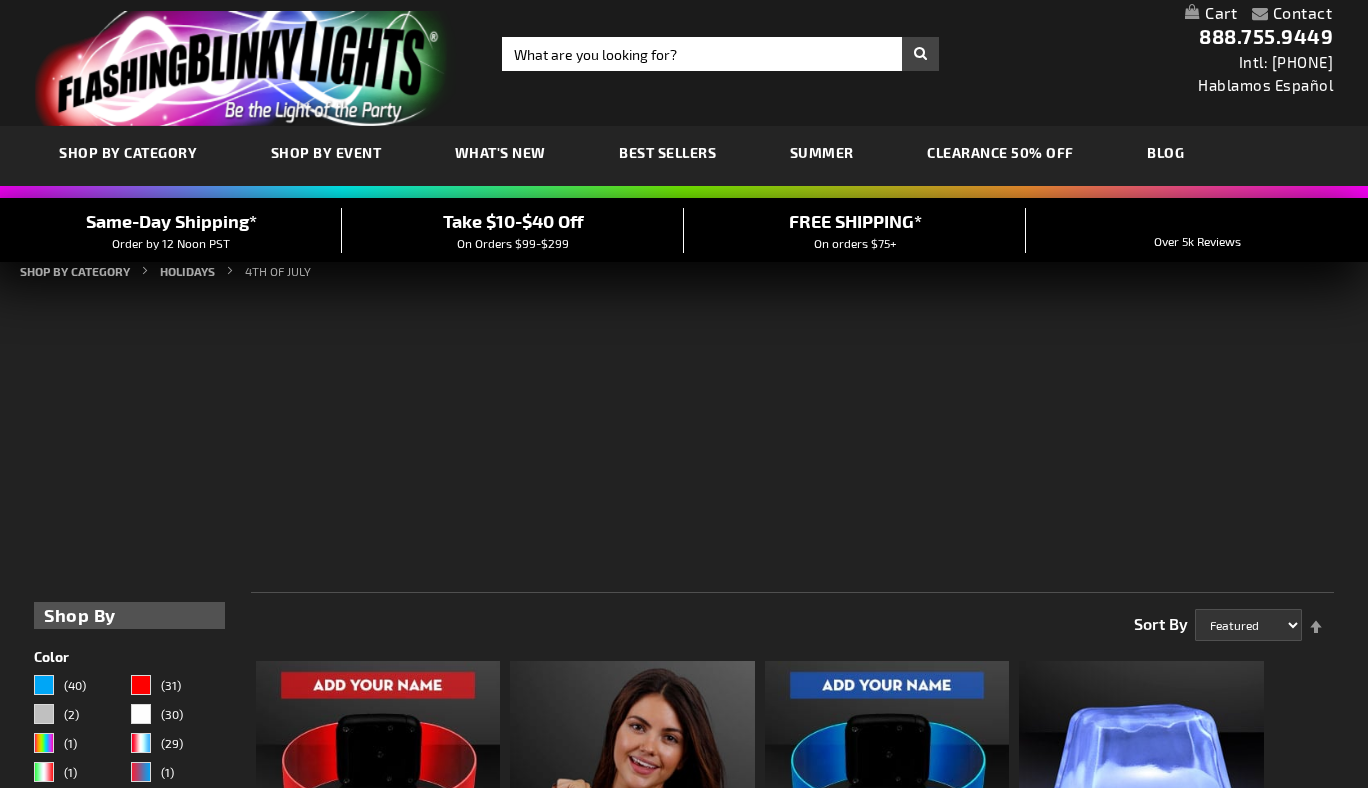 scroll, scrollTop: 0, scrollLeft: 0, axis: both 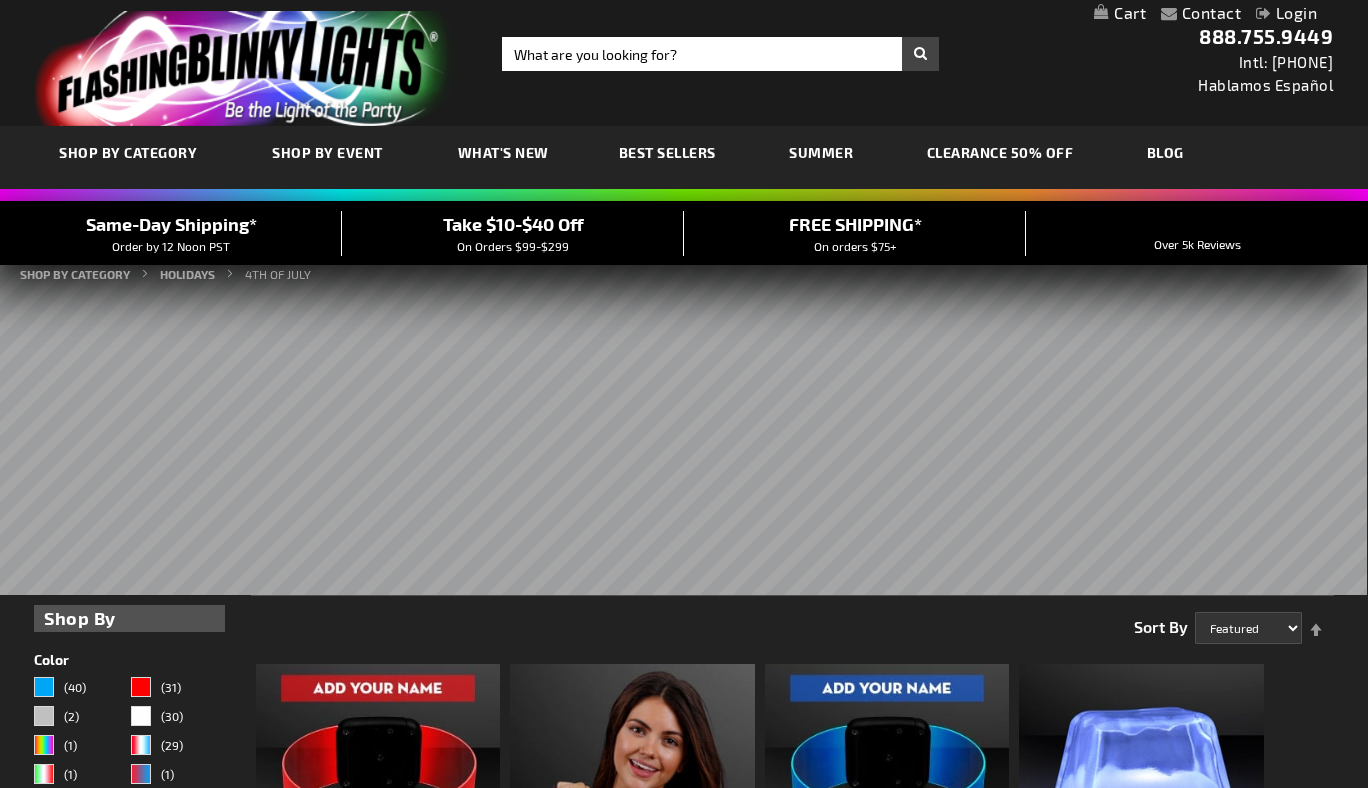 type on "[USERNAME]@example.com" 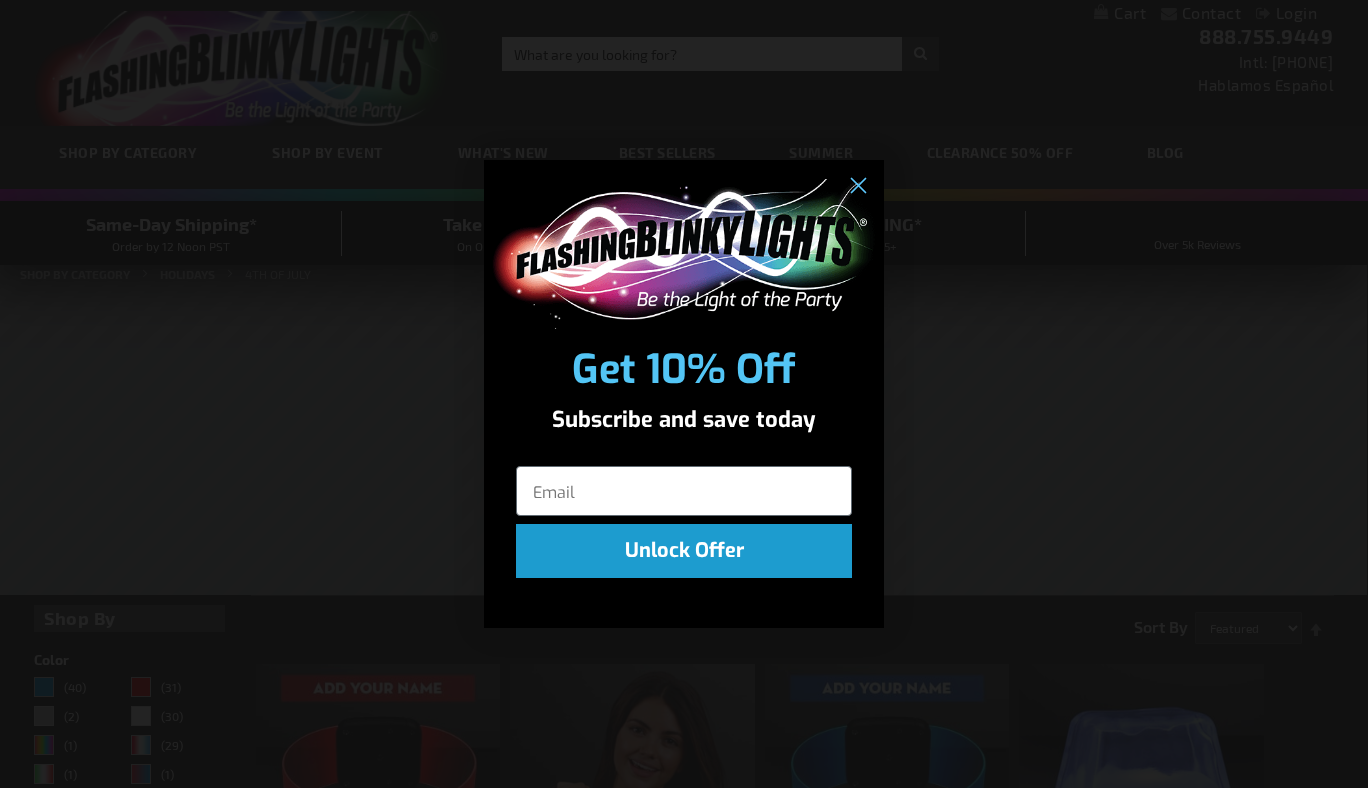 click at bounding box center [684, 491] 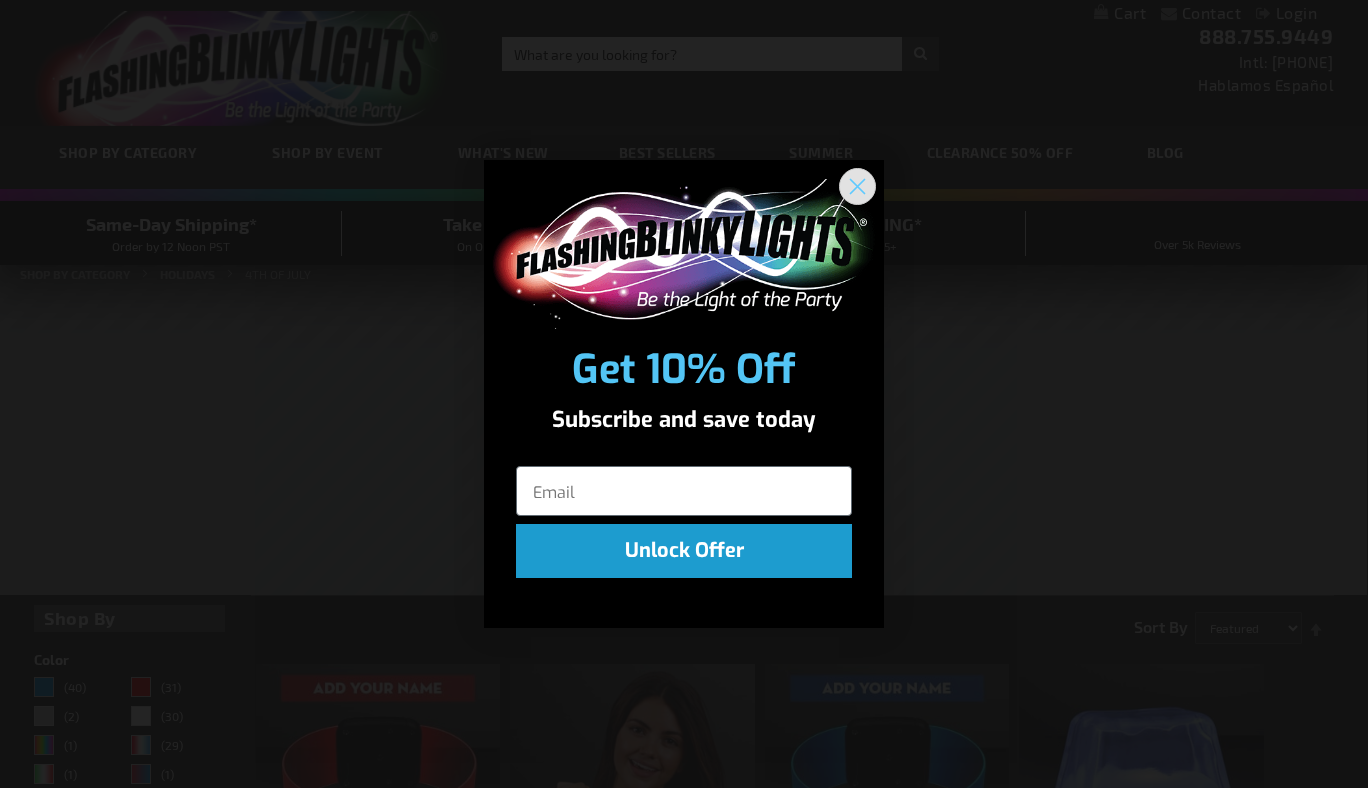 click 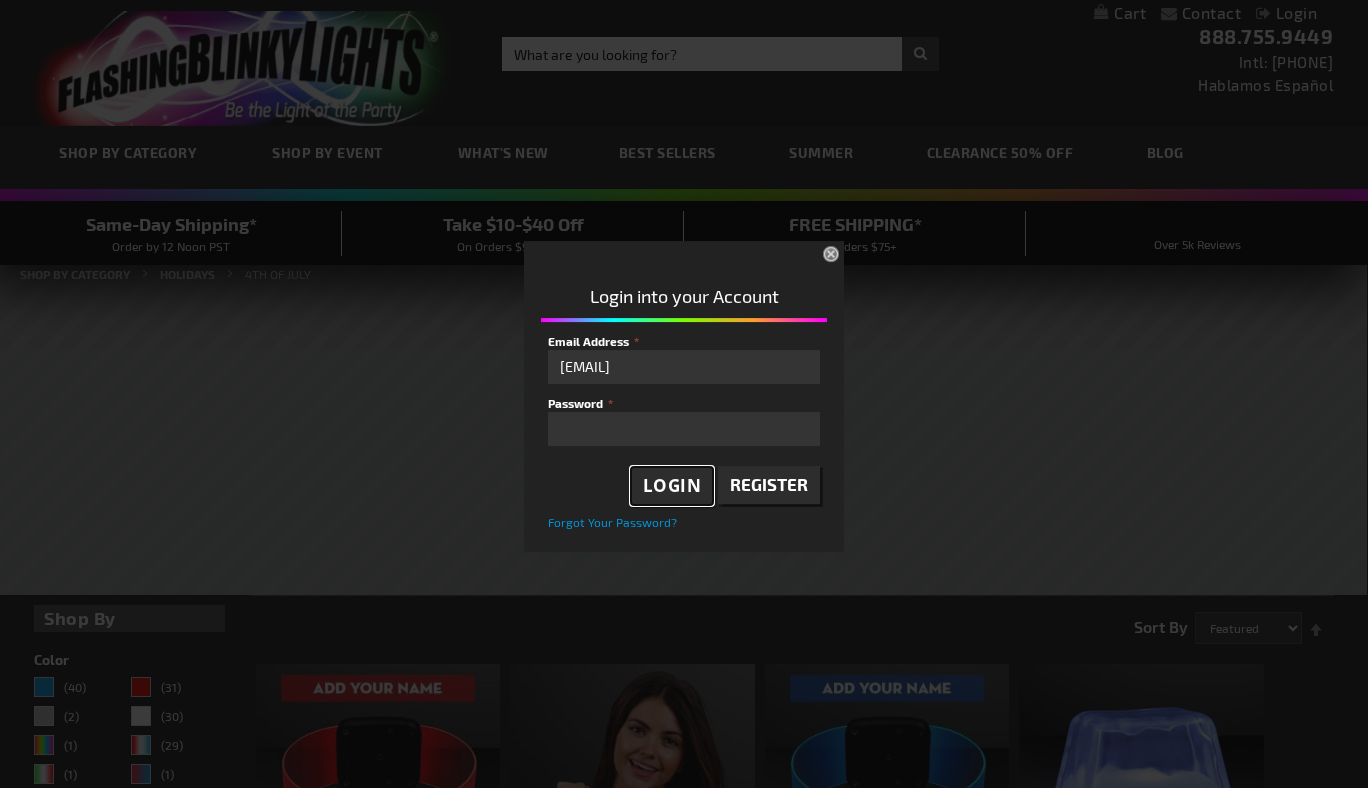 click on "Login" at bounding box center [672, 485] 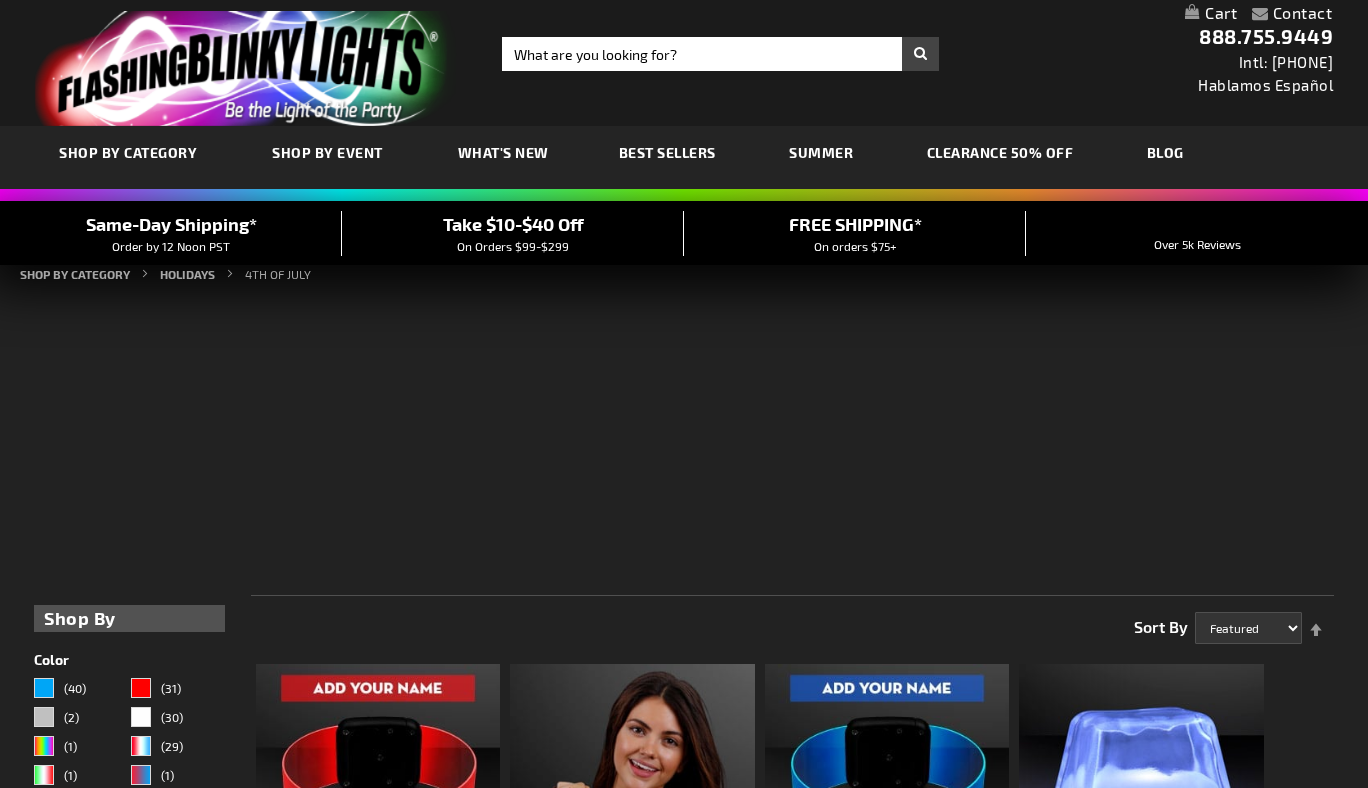 scroll, scrollTop: 0, scrollLeft: 0, axis: both 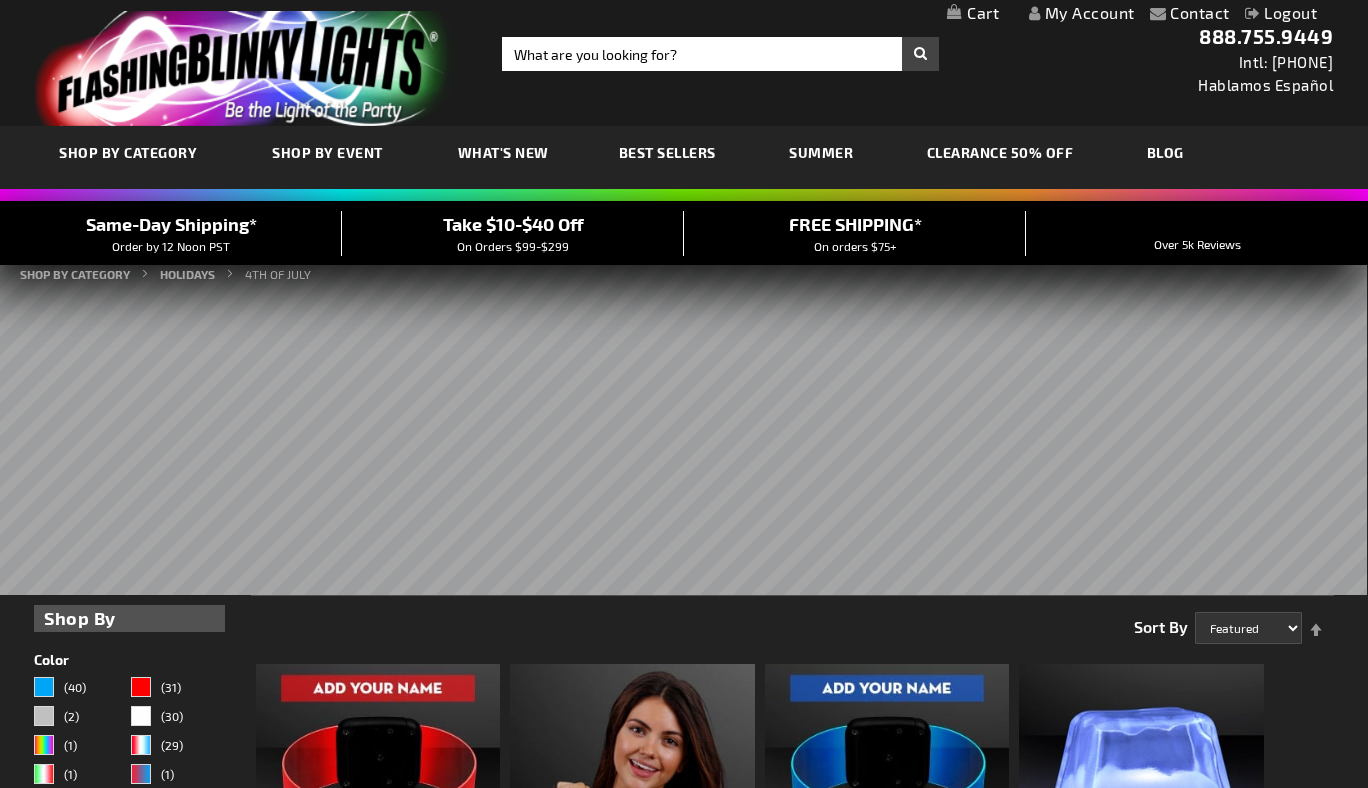 click on "My Account" at bounding box center [1082, 12] 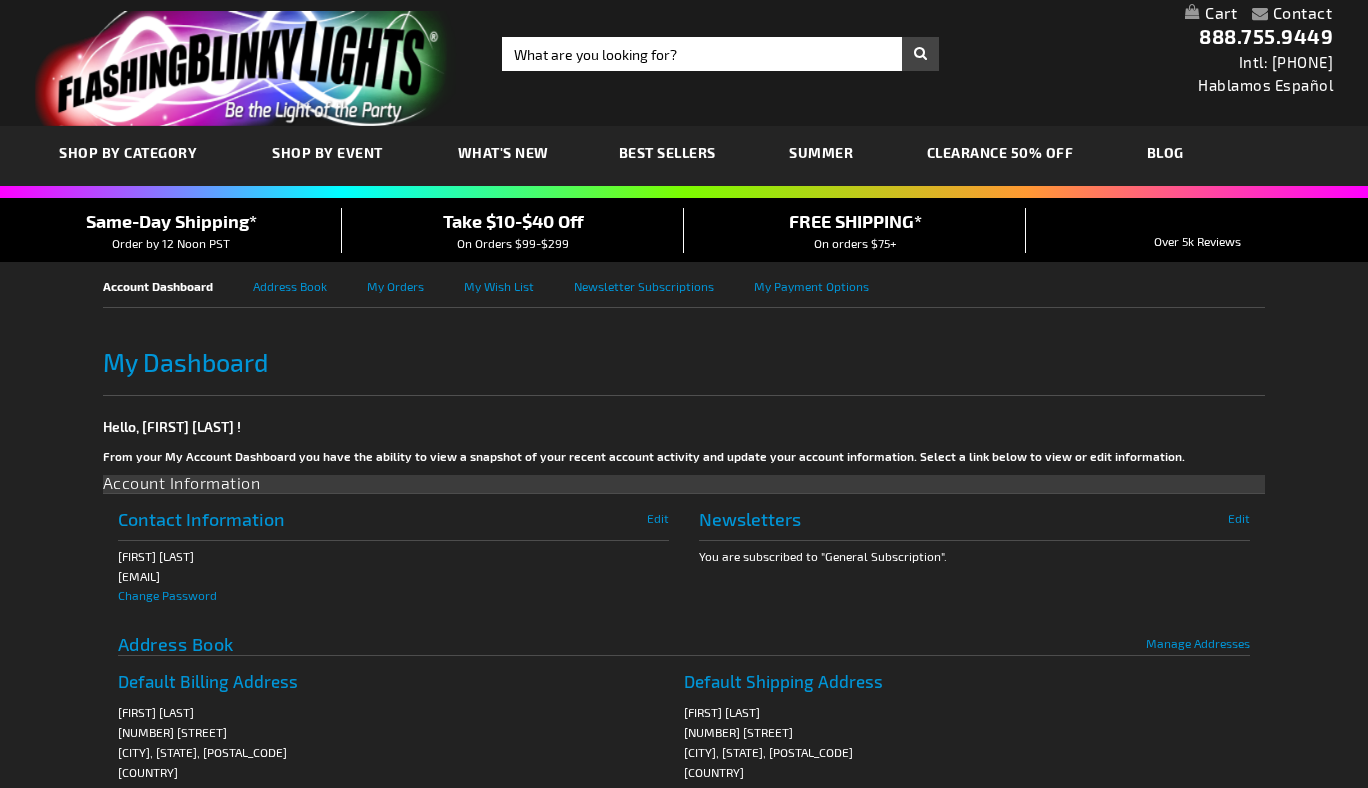 scroll, scrollTop: 0, scrollLeft: 0, axis: both 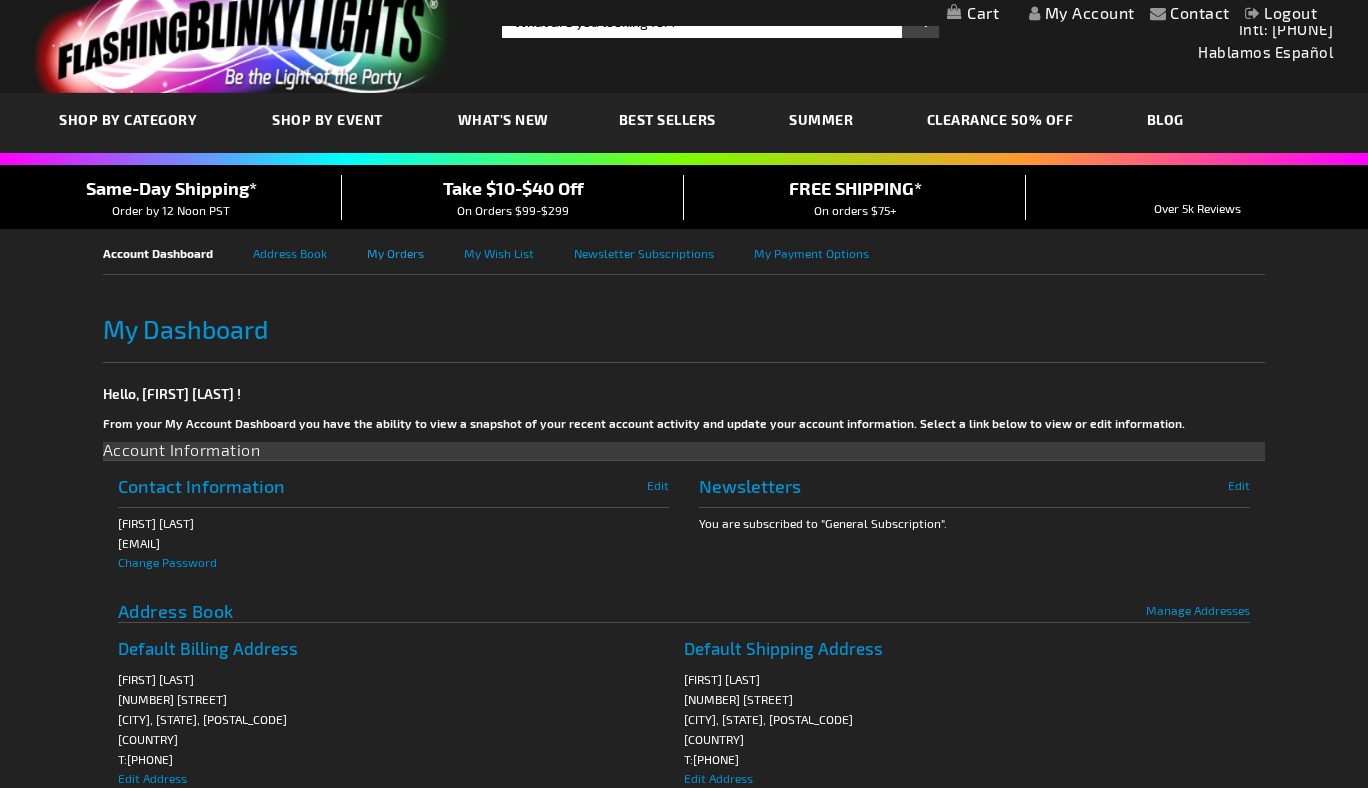 click on "My Orders" at bounding box center [415, 251] 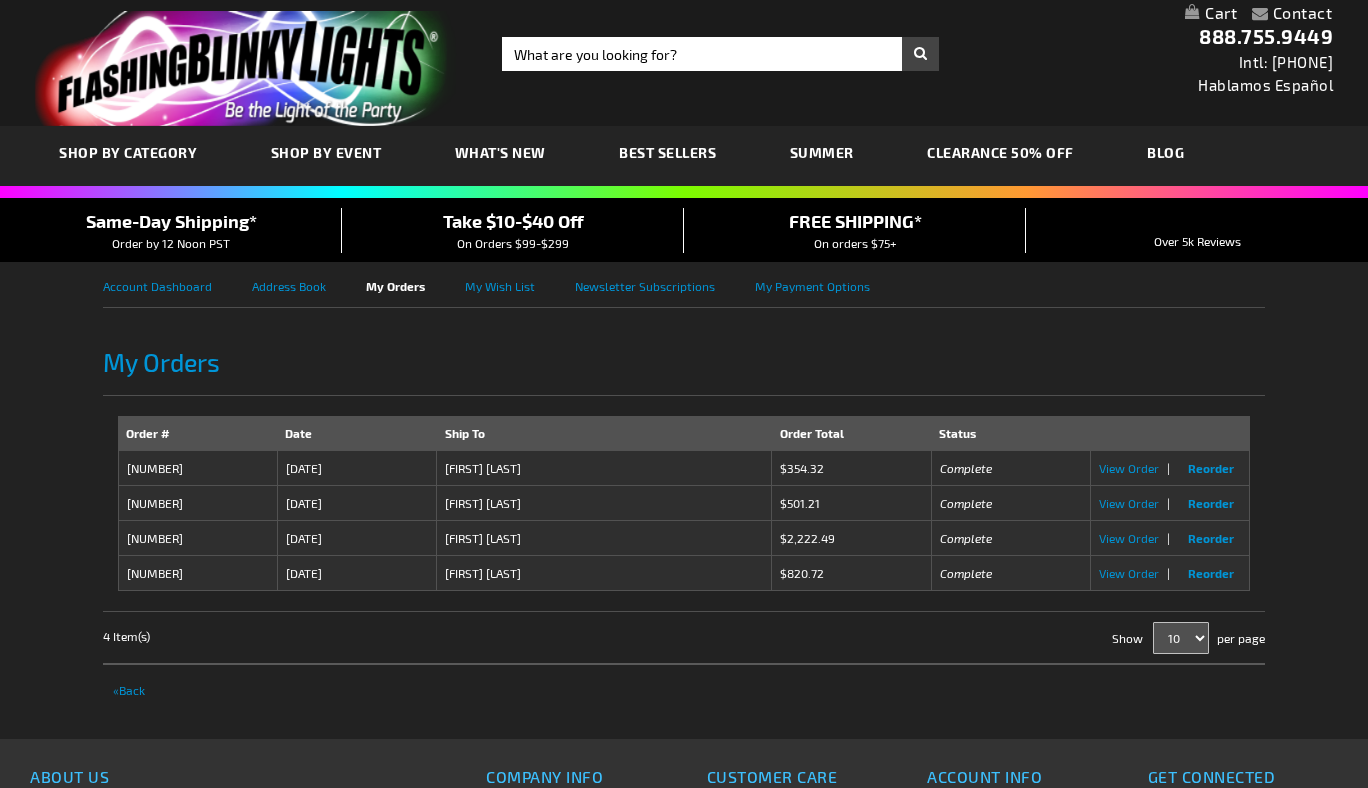 scroll, scrollTop: 0, scrollLeft: 0, axis: both 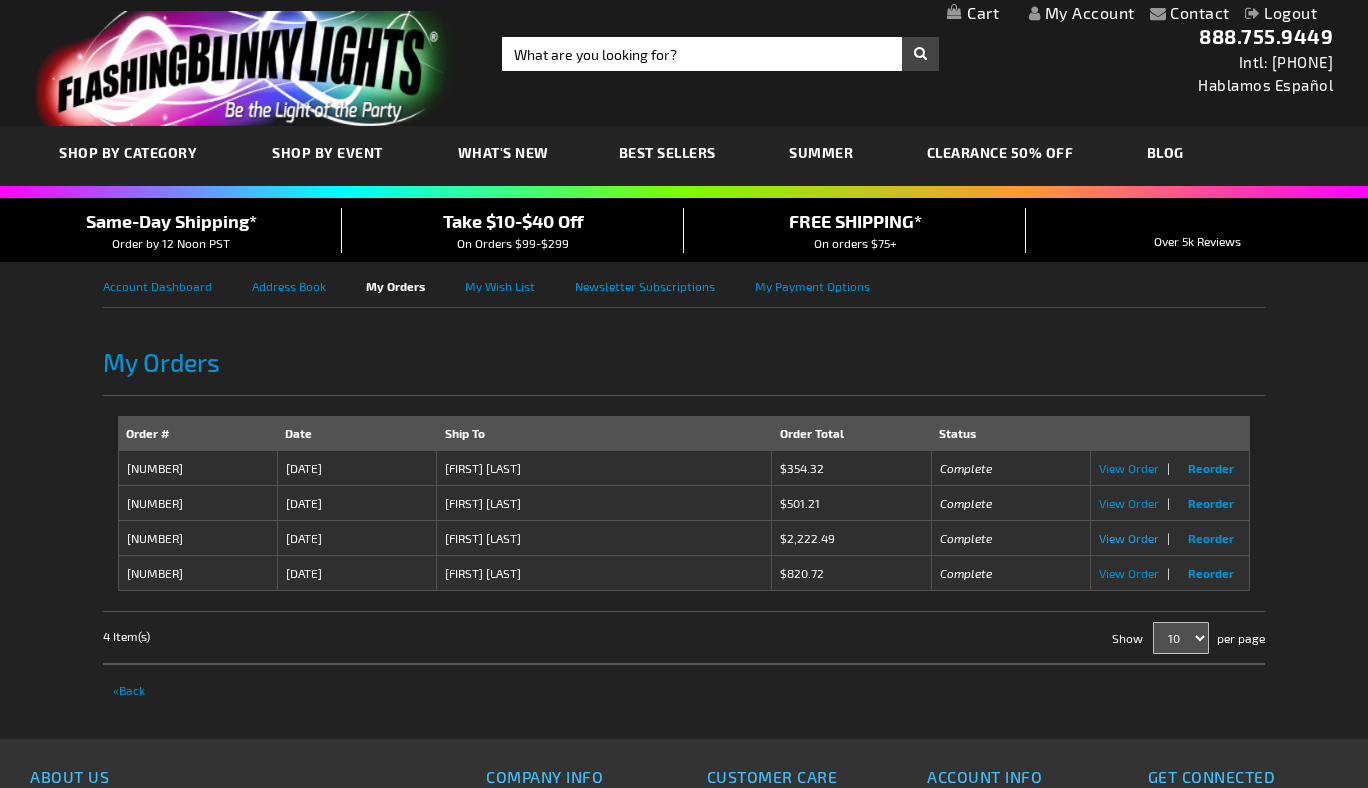 click on "View Order" at bounding box center (1129, 538) 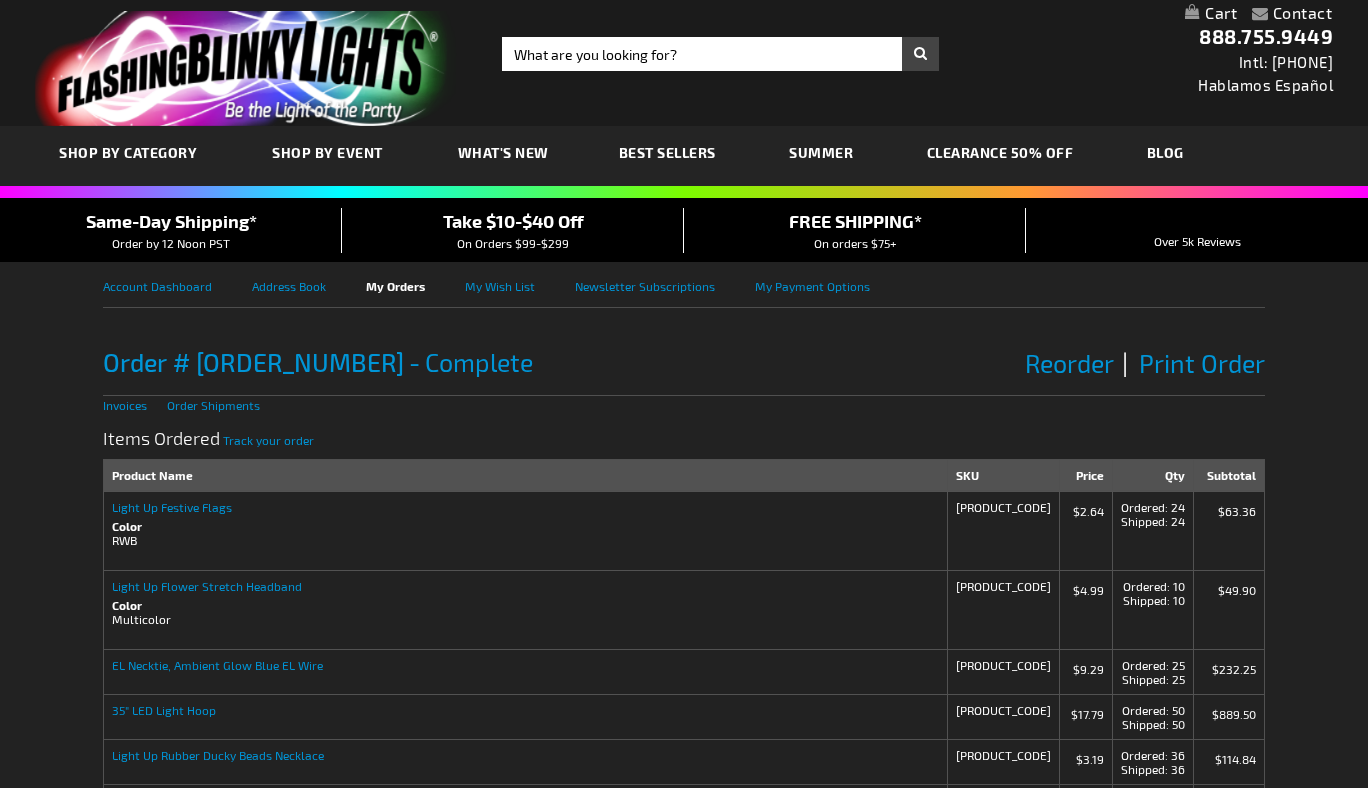 scroll, scrollTop: 0, scrollLeft: 0, axis: both 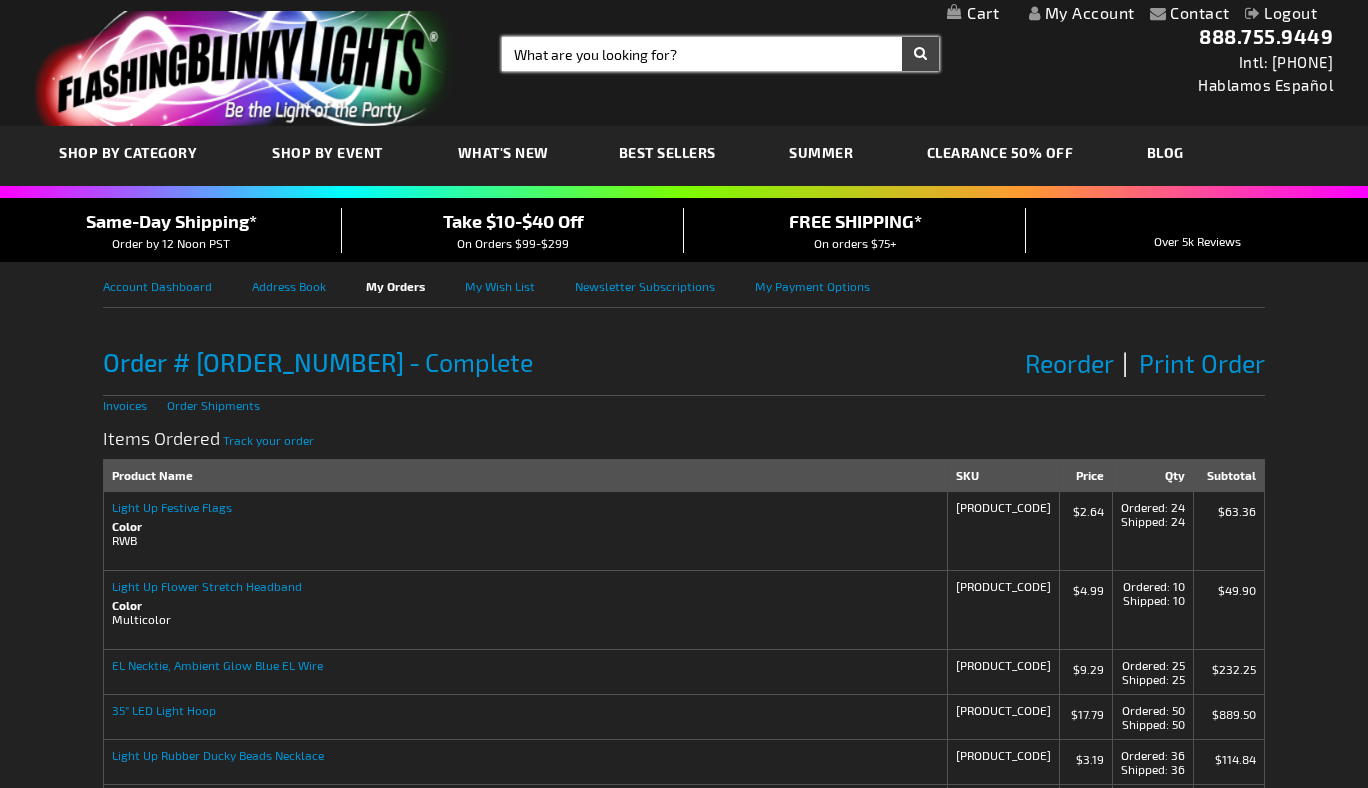 click on "Search" at bounding box center (721, 54) 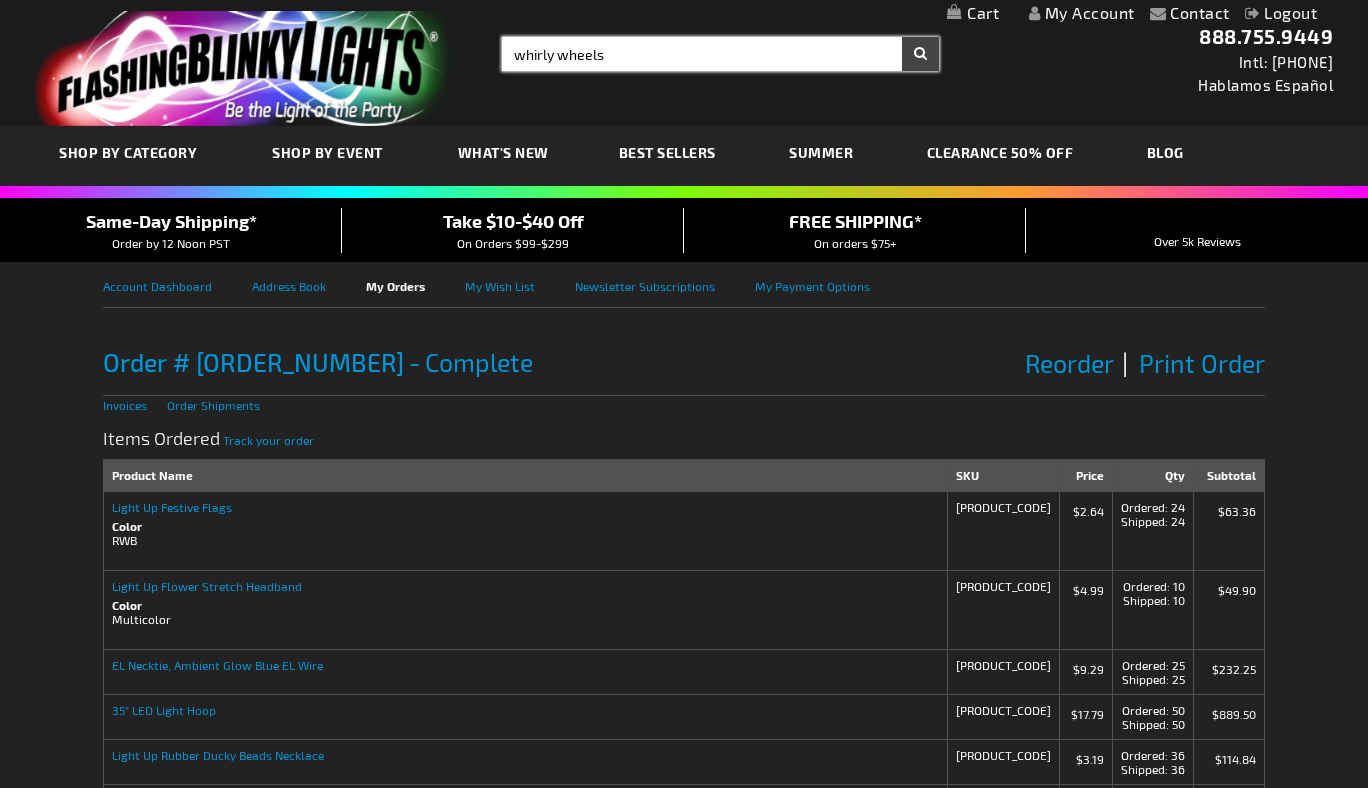 type on "whirly wheels" 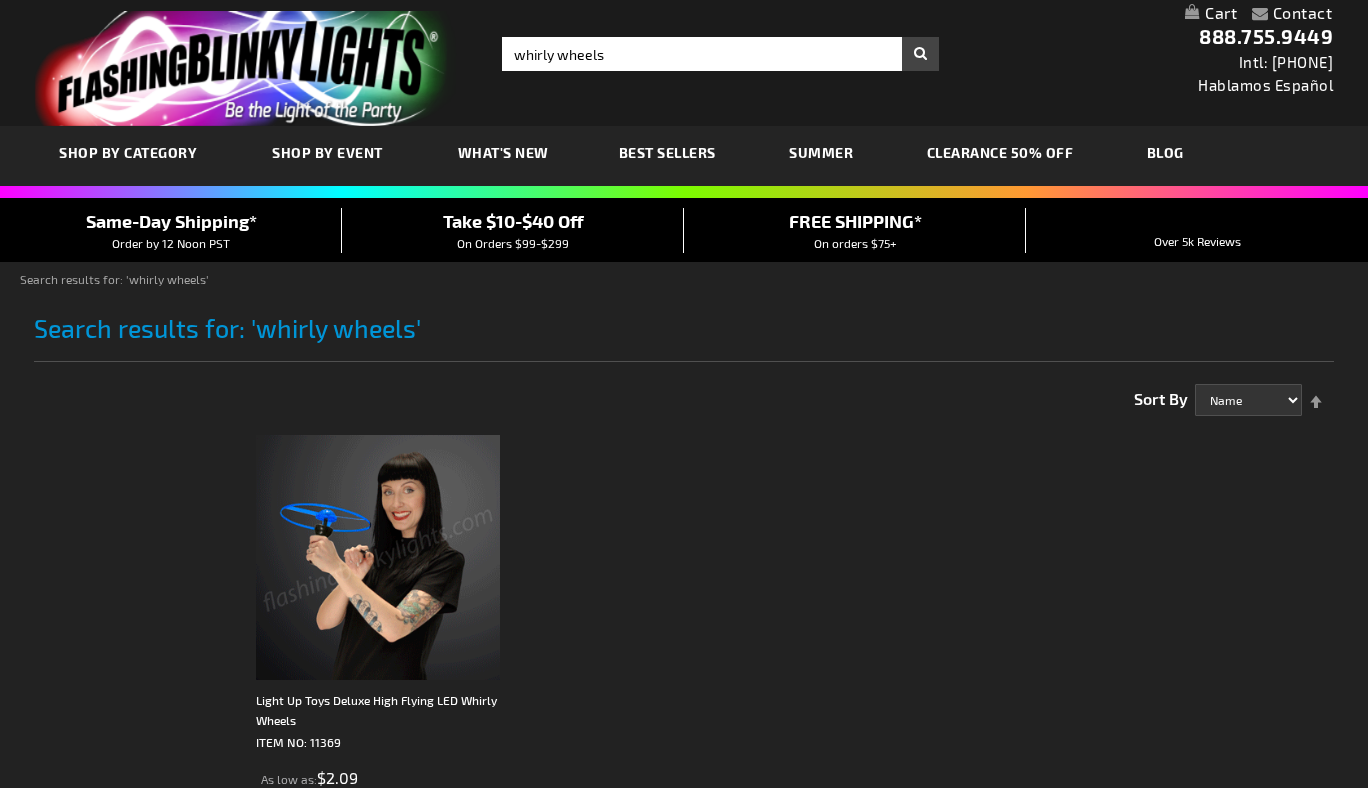 scroll, scrollTop: 0, scrollLeft: 0, axis: both 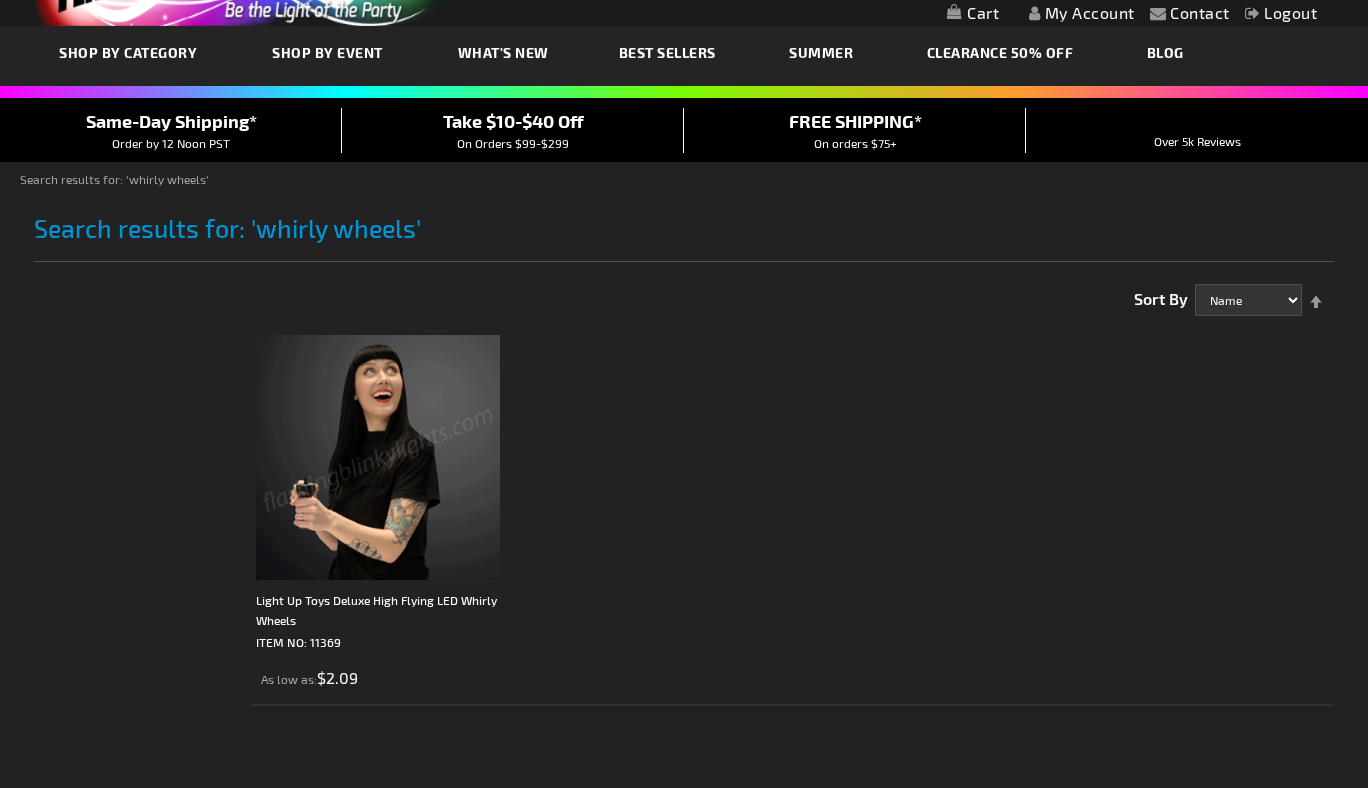 click at bounding box center (378, 457) 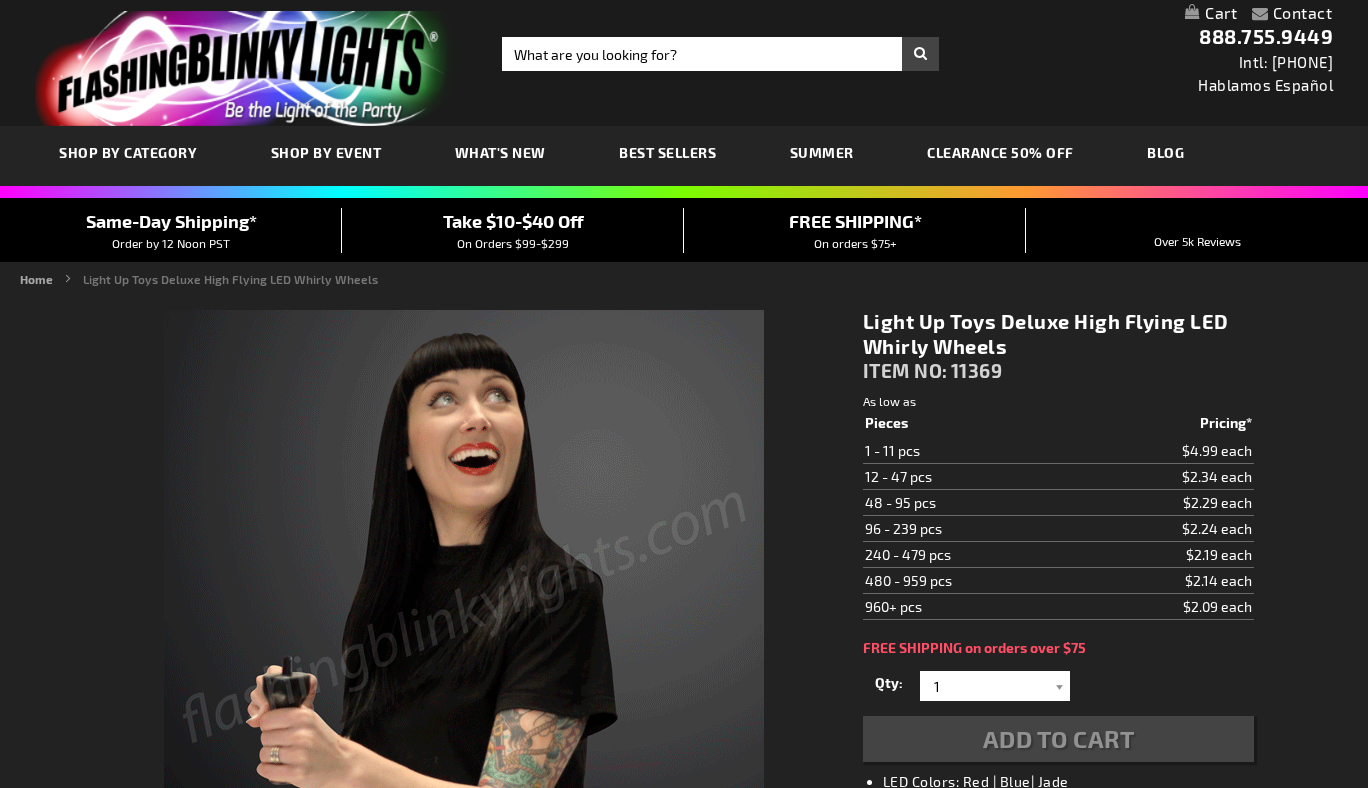 scroll, scrollTop: 0, scrollLeft: 0, axis: both 